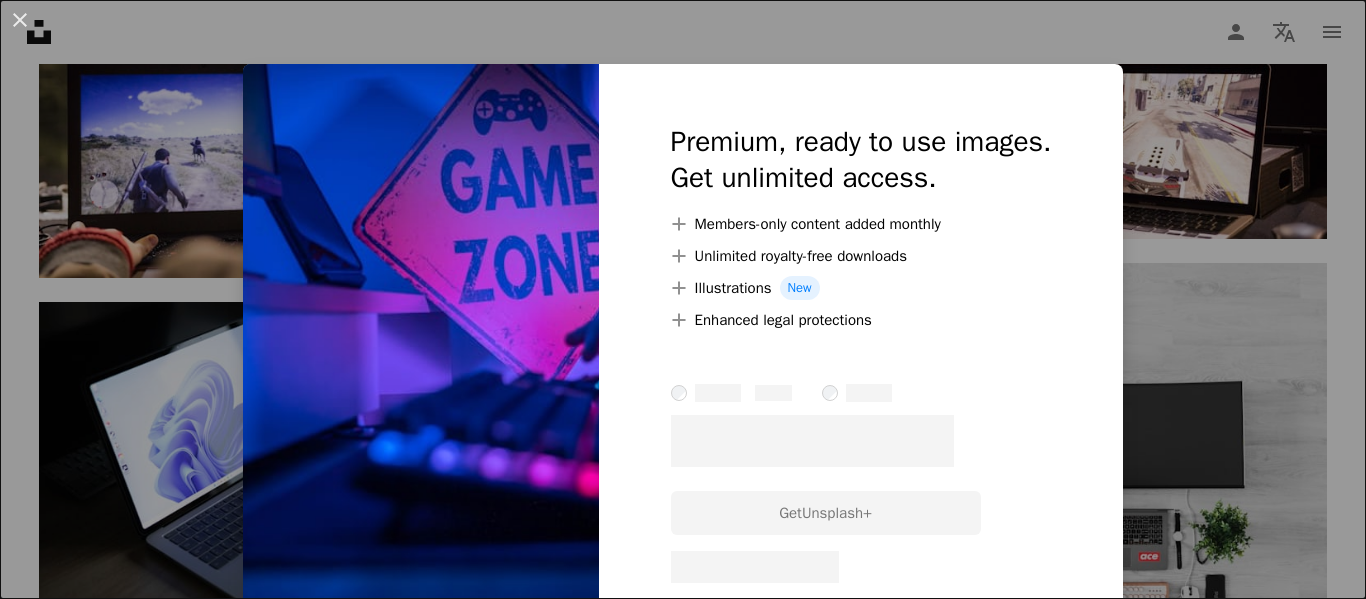 scroll, scrollTop: 922, scrollLeft: 0, axis: vertical 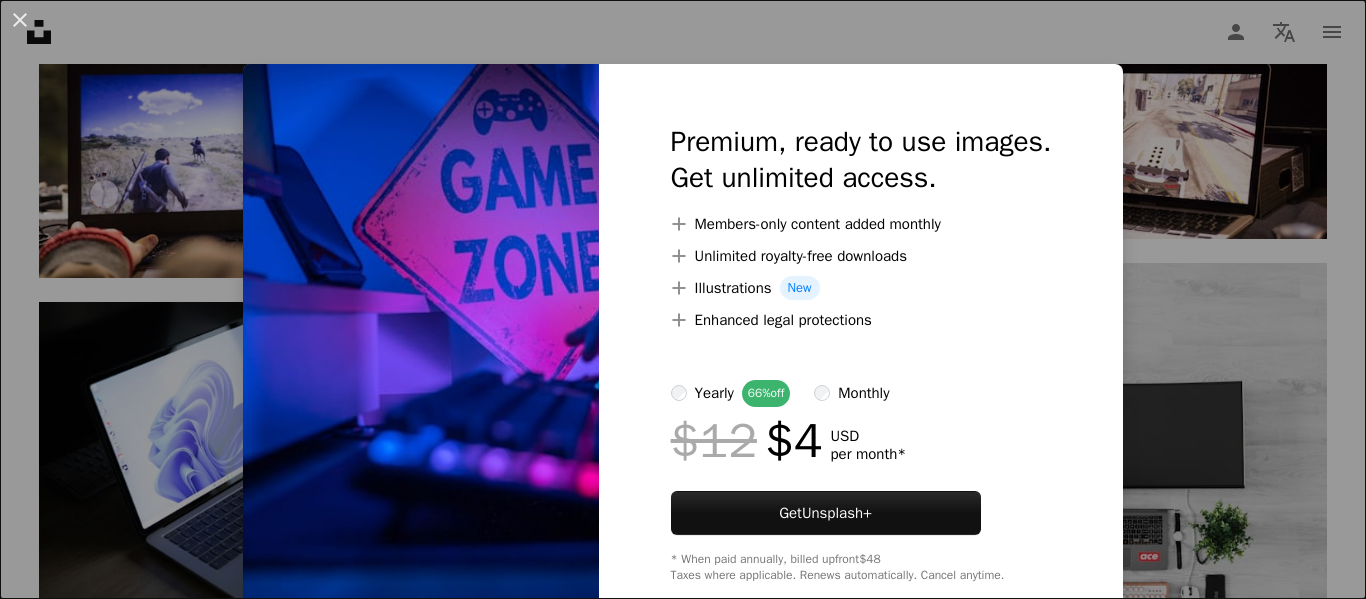 click on "An X shape Premium, ready to use images. Get unlimited access. A plus sign Members-only content added monthly A plus sign Unlimited royalty-free downloads A plus sign Illustrations  New A plus sign Enhanced legal protections yearly 66%  off monthly $12   $4 USD per month * Get  Unsplash+ * When paid annually, billed upfront  $48 Taxes where applicable. Renews automatically. Cancel anytime." at bounding box center (683, 299) 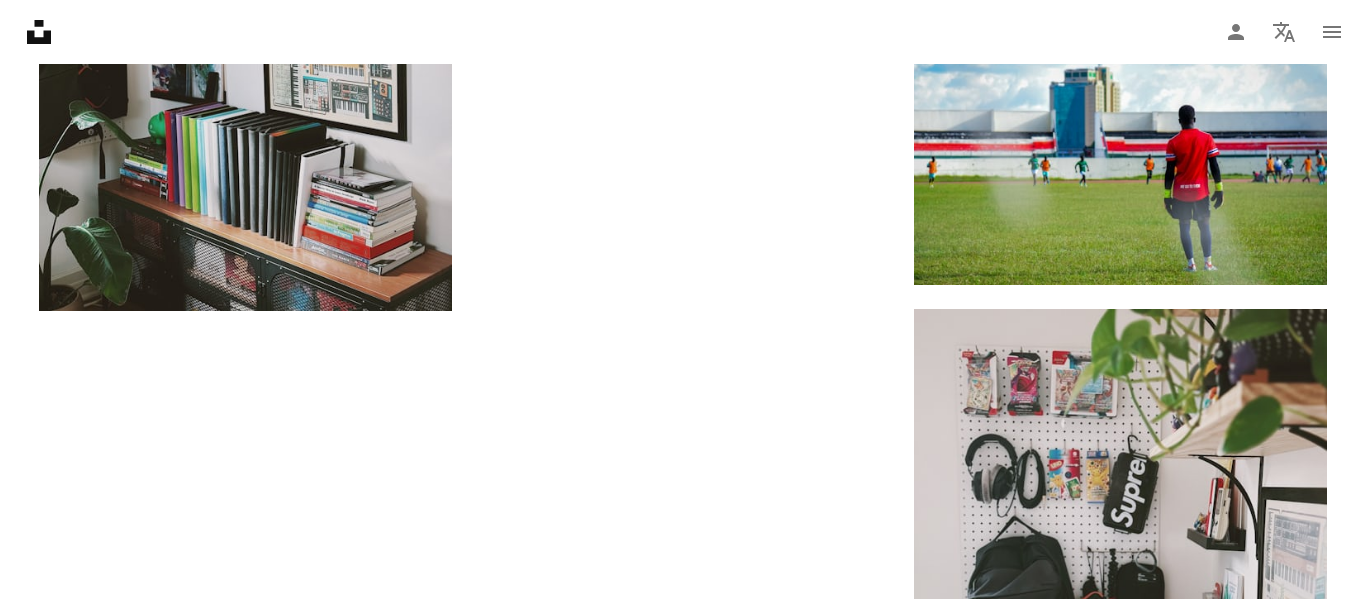 scroll, scrollTop: 2962, scrollLeft: 0, axis: vertical 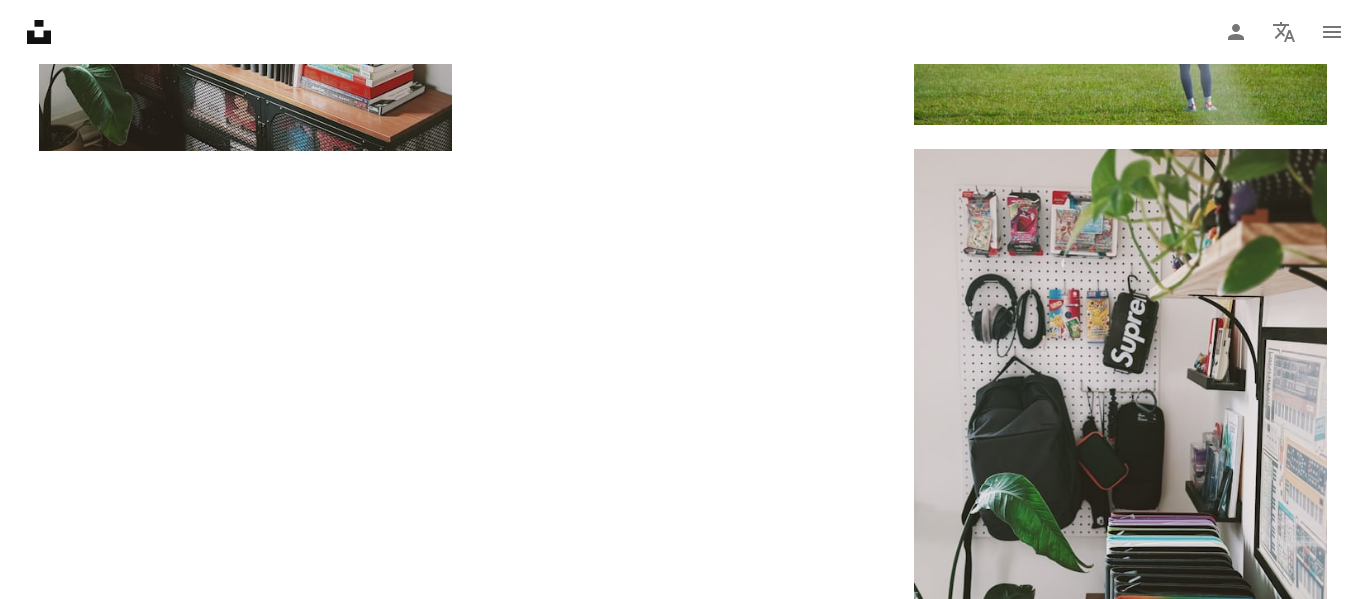 click on "Load more" at bounding box center (683, 1353) 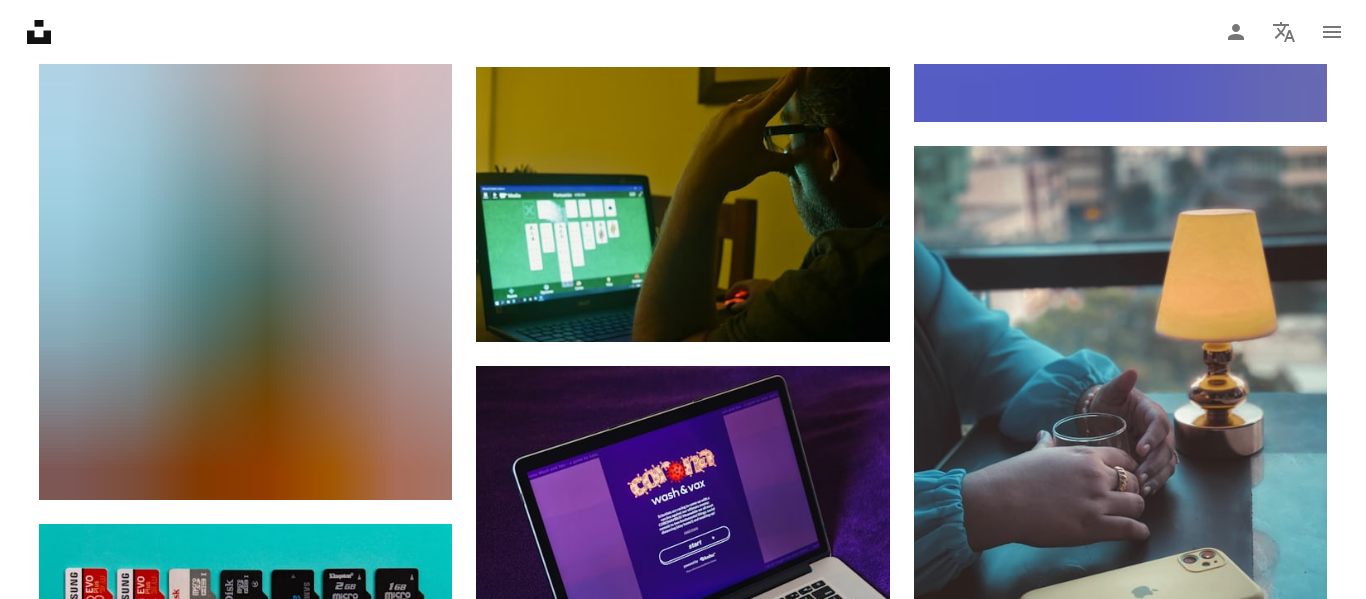 scroll, scrollTop: 6419, scrollLeft: 0, axis: vertical 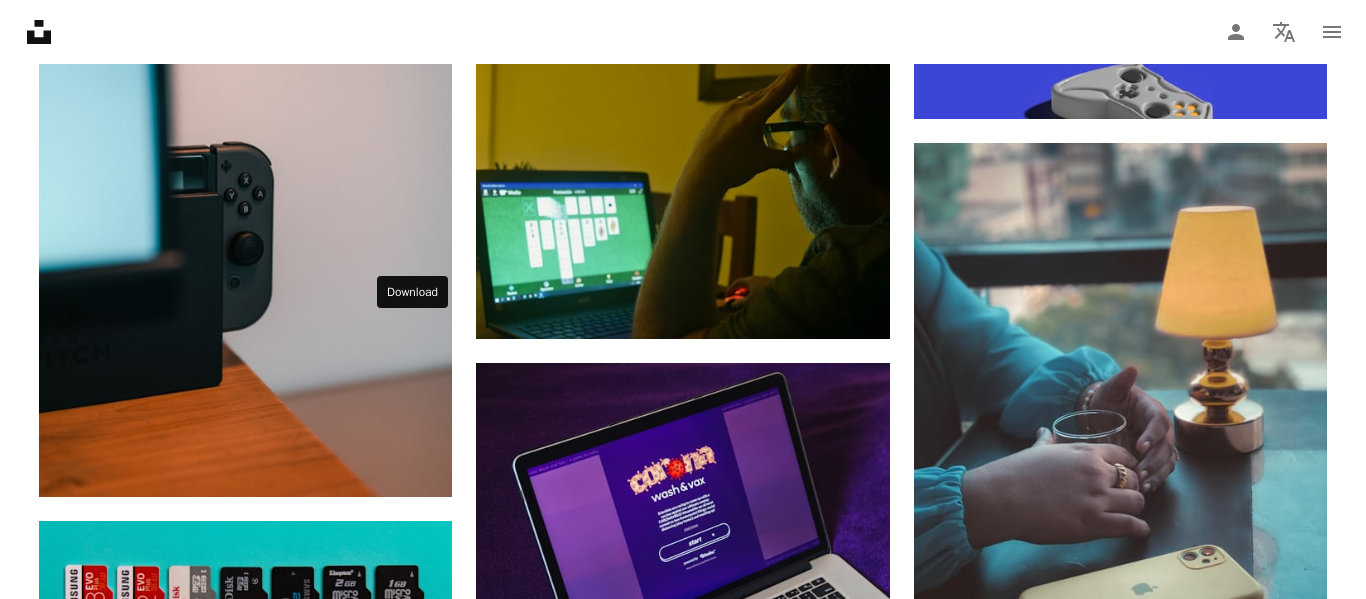 click on "Arrow pointing down" 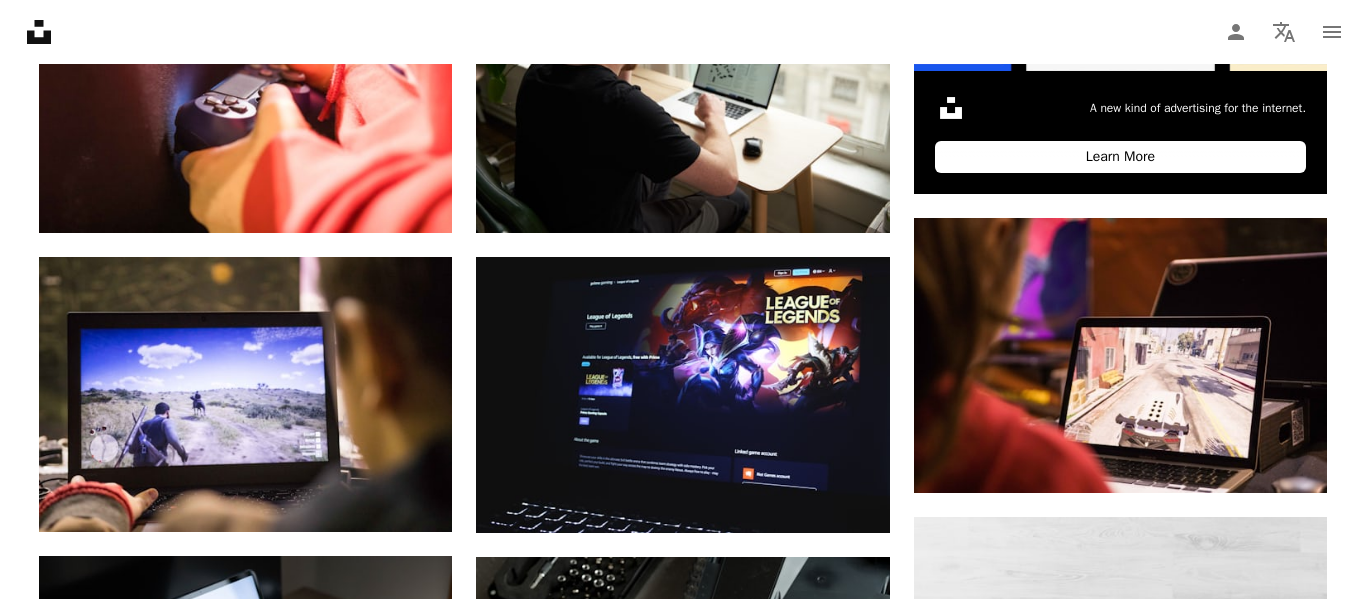 scroll, scrollTop: 0, scrollLeft: 0, axis: both 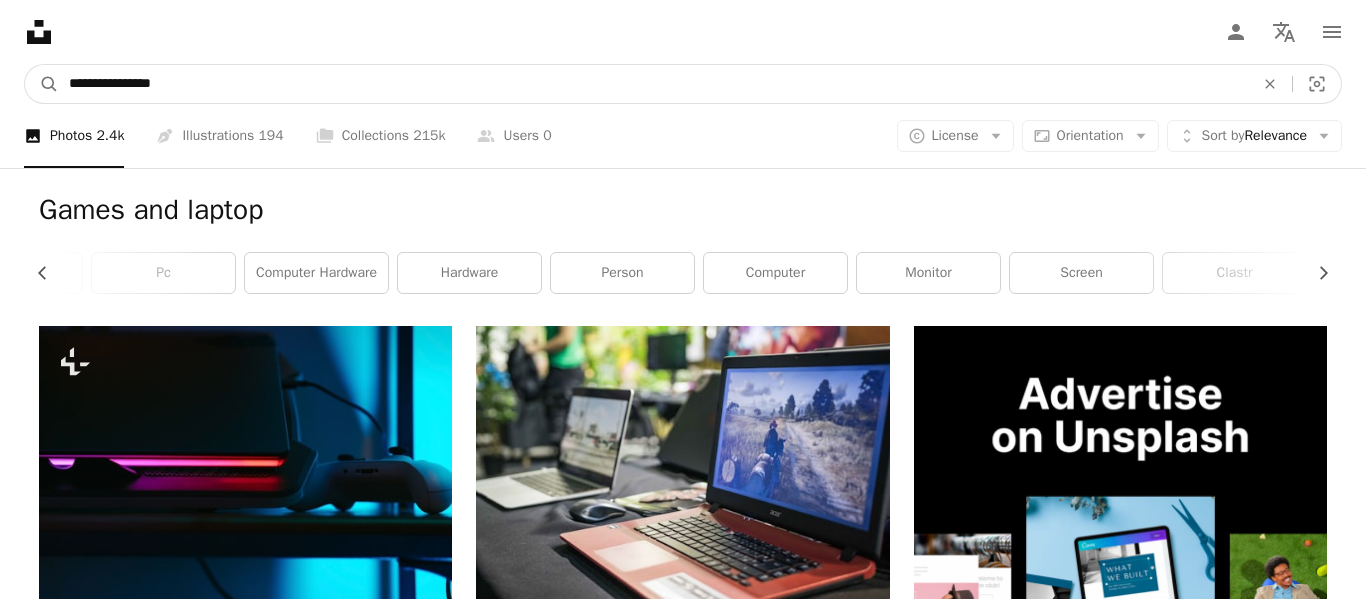 click on "**********" at bounding box center [653, 84] 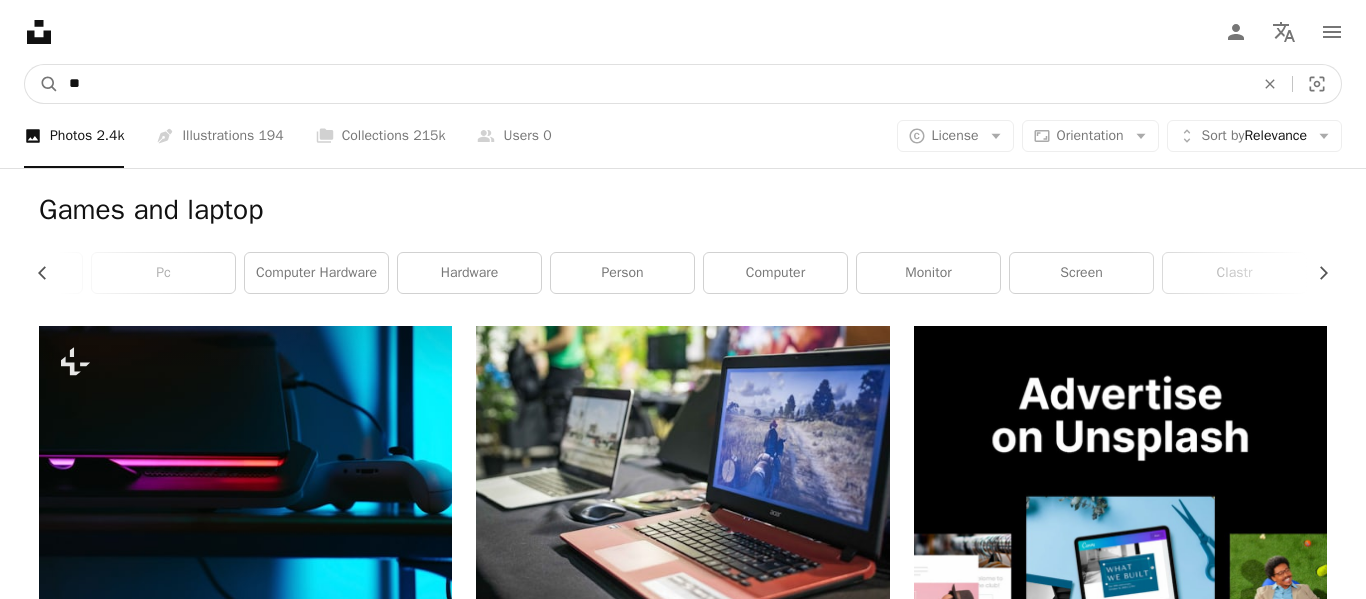 type on "*" 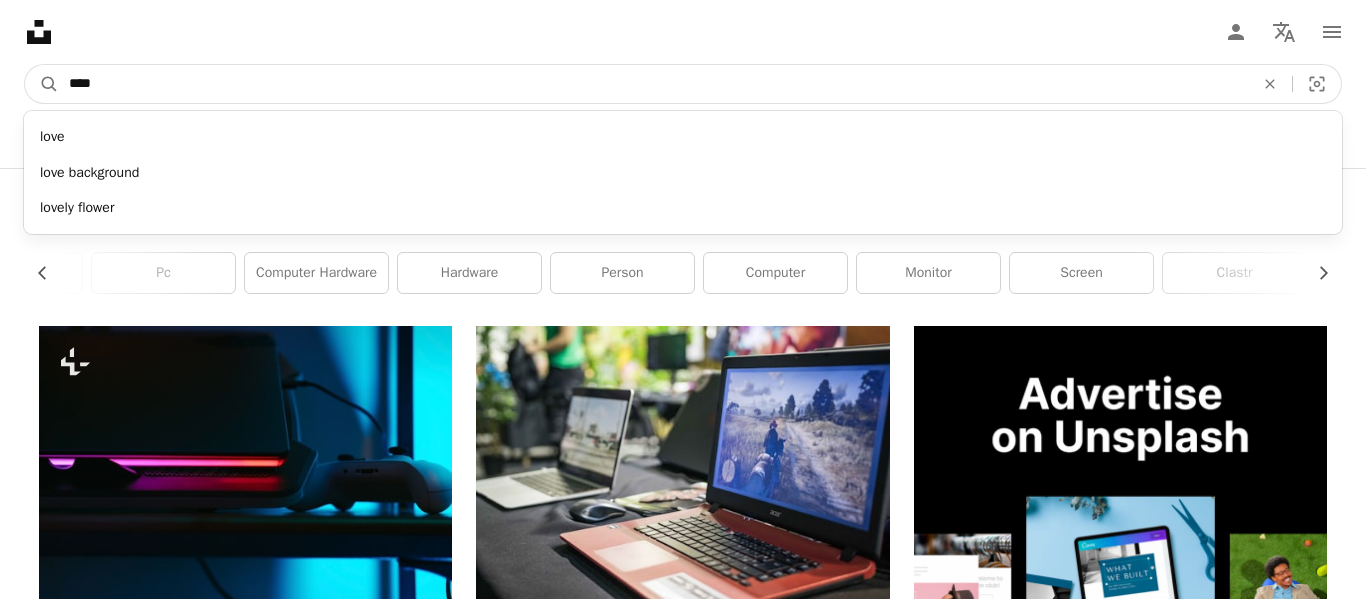 type on "****" 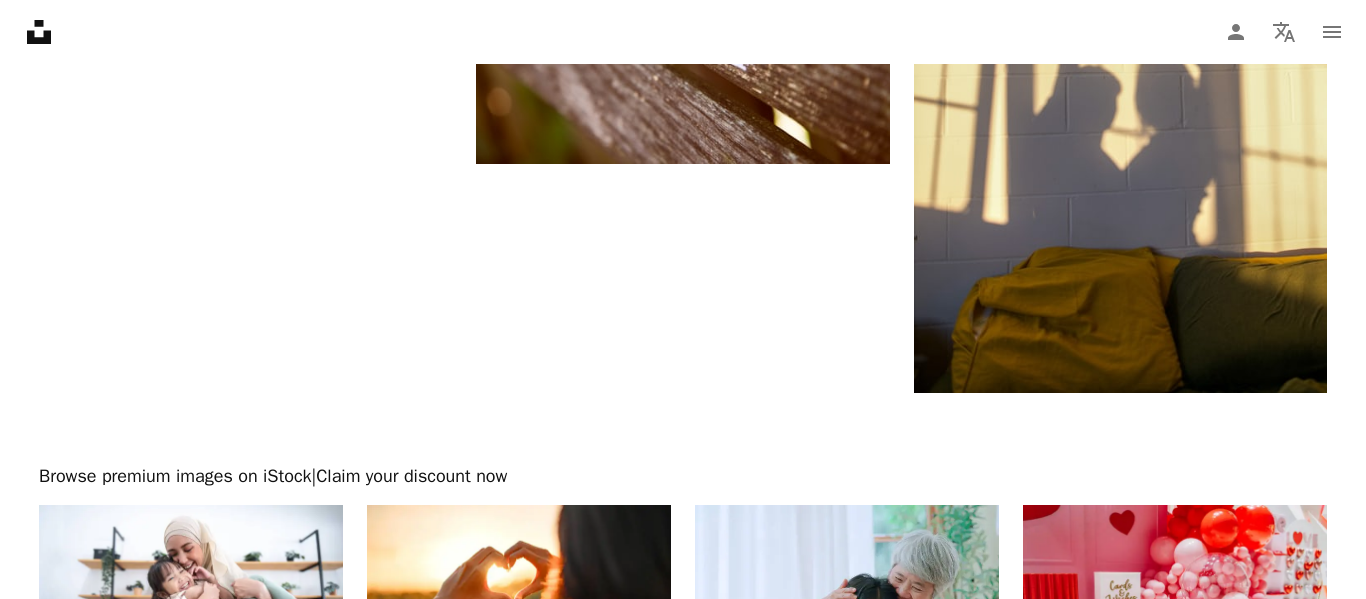 scroll, scrollTop: 3508, scrollLeft: 0, axis: vertical 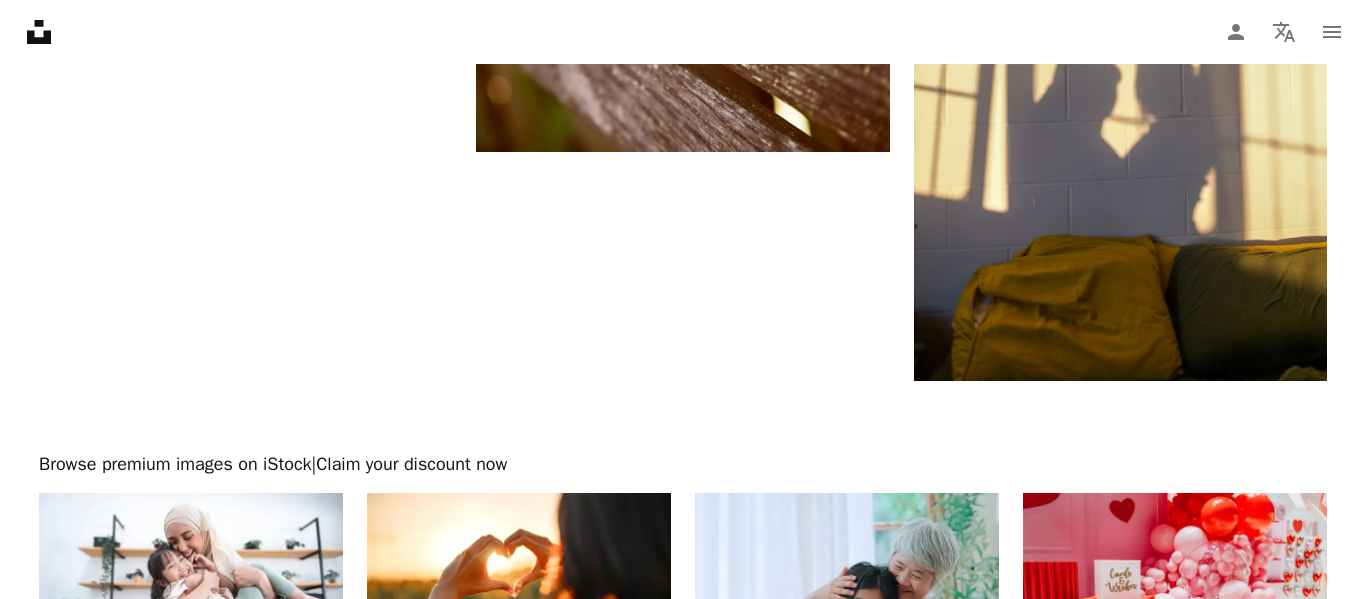 click on "Load more" at bounding box center (683, 1034) 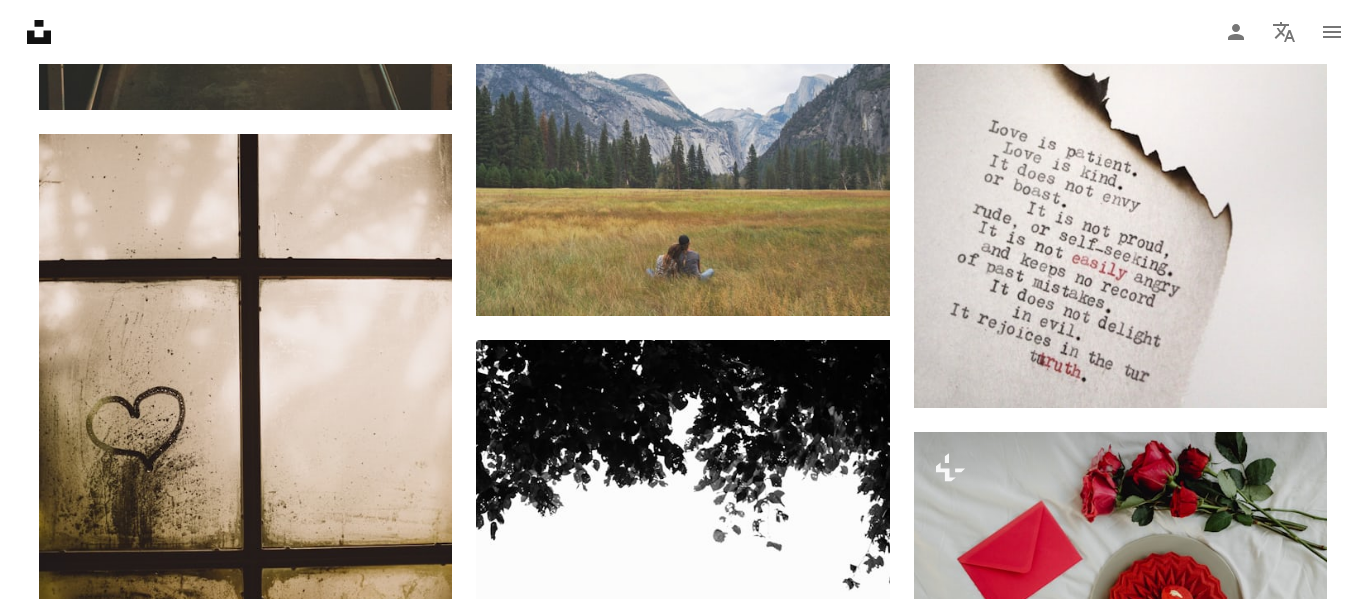 scroll, scrollTop: 0, scrollLeft: 0, axis: both 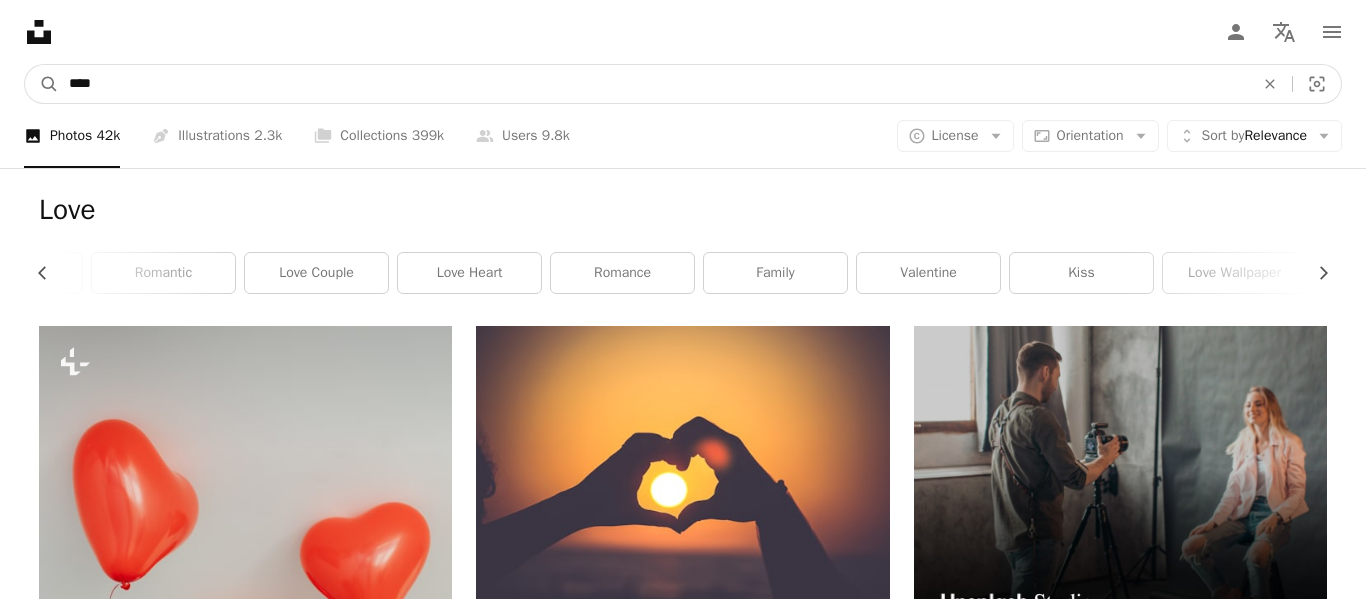 click on "****" at bounding box center (653, 84) 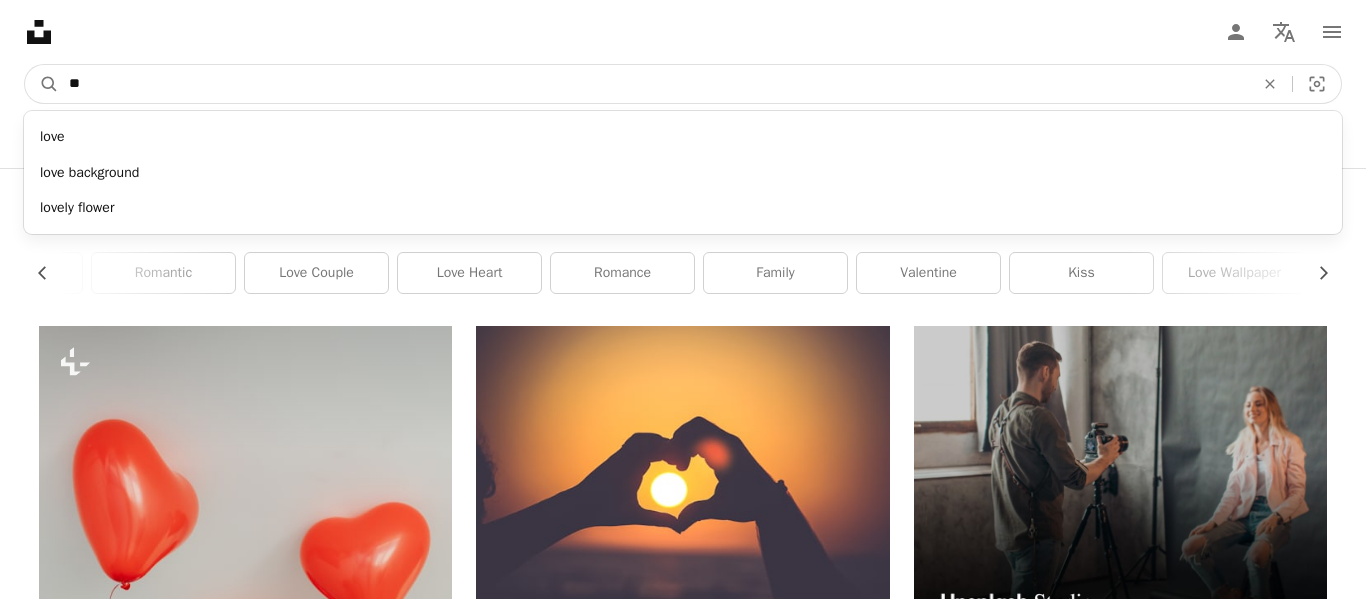 type on "*" 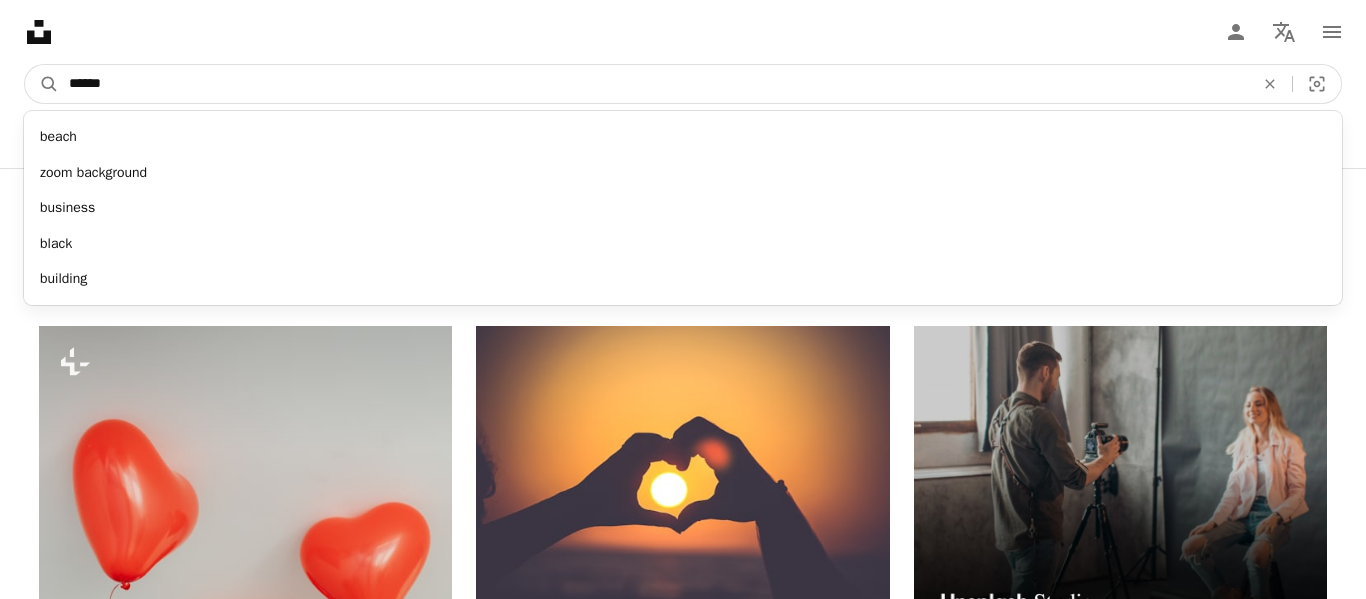 type on "******" 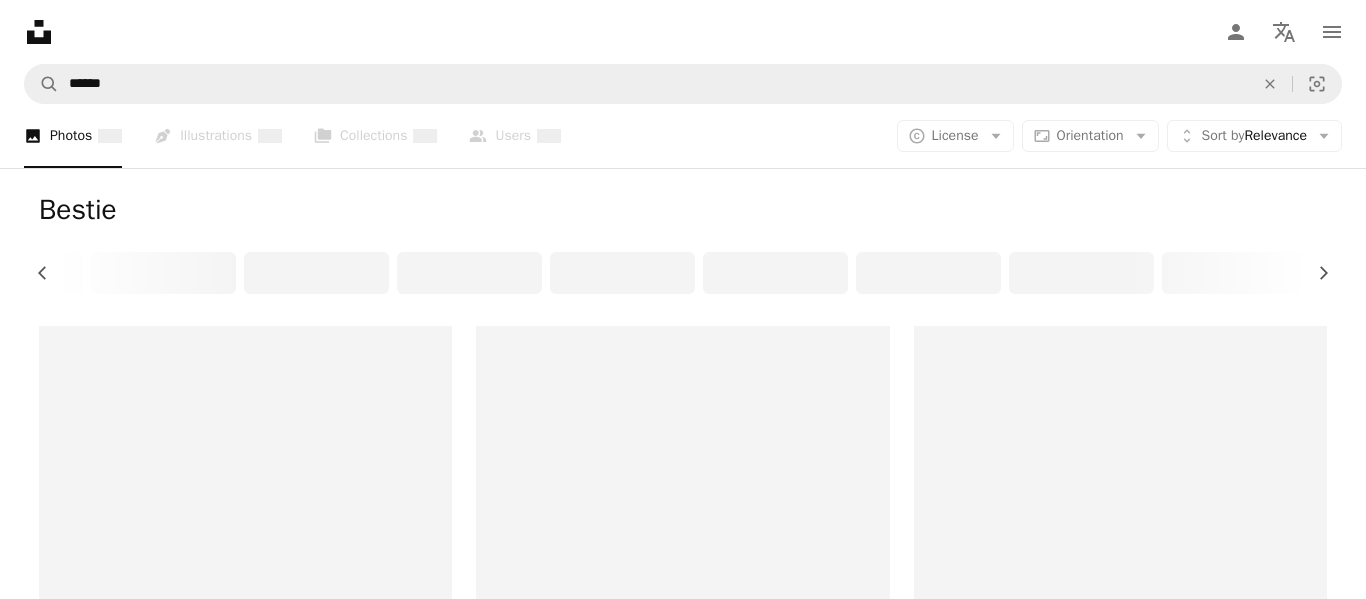 scroll, scrollTop: 0, scrollLeft: 234, axis: horizontal 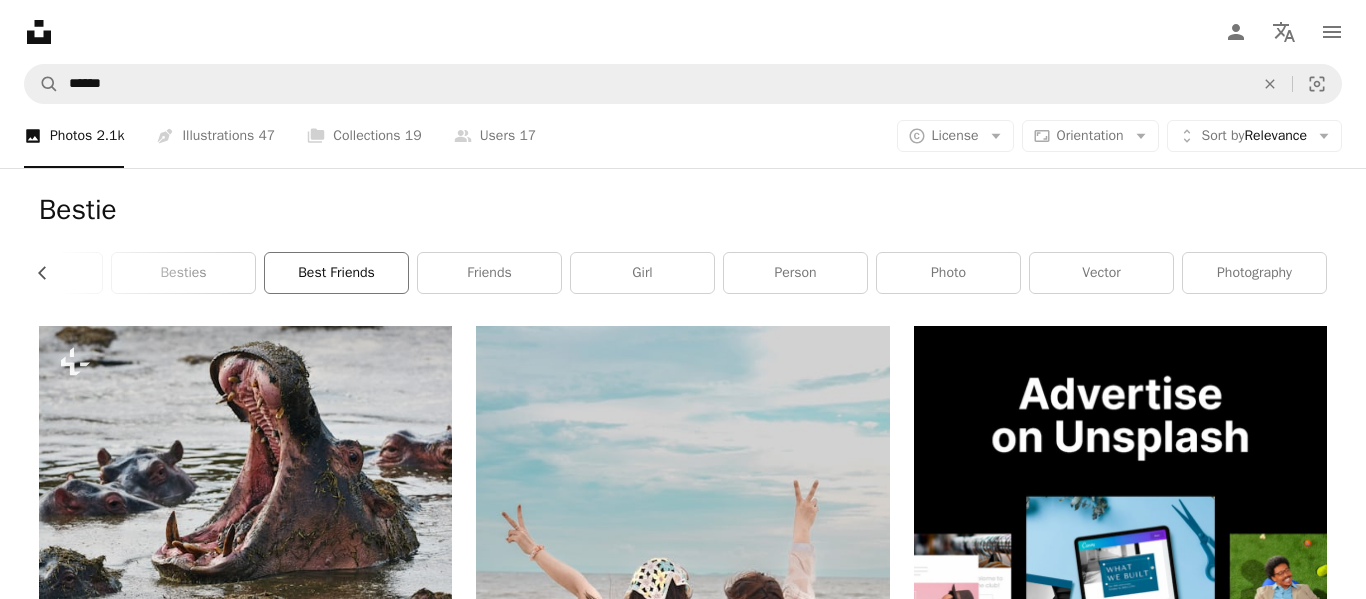 click on "best friends" at bounding box center [336, 273] 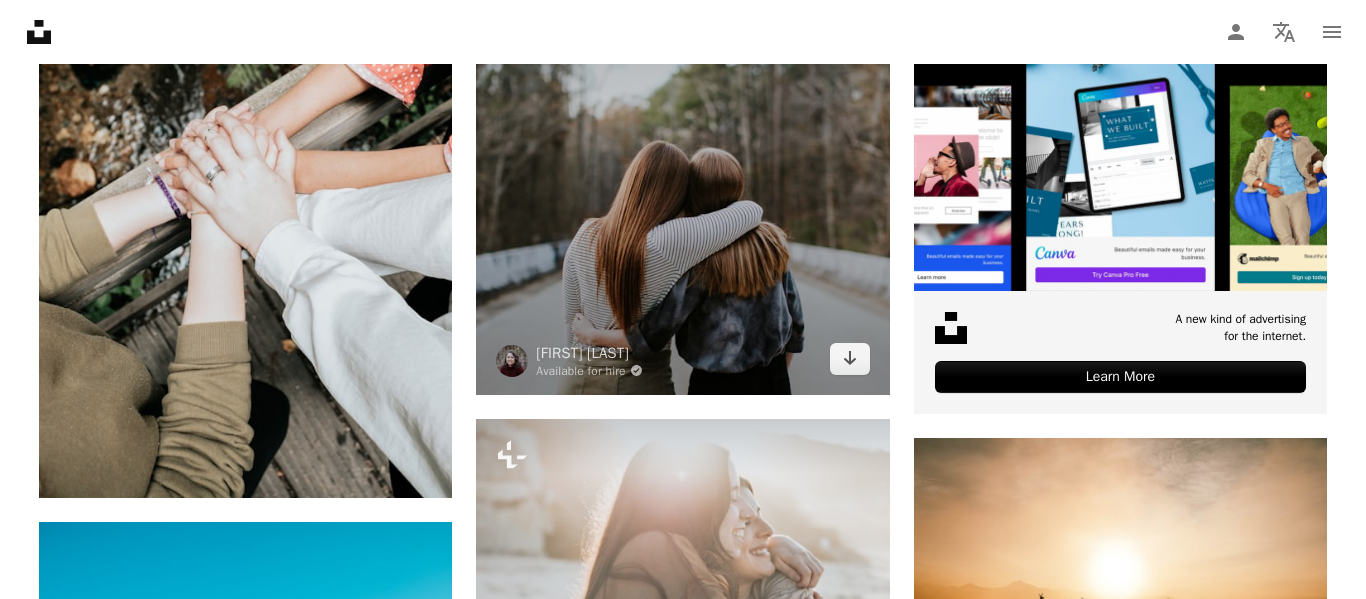 scroll, scrollTop: 0, scrollLeft: 0, axis: both 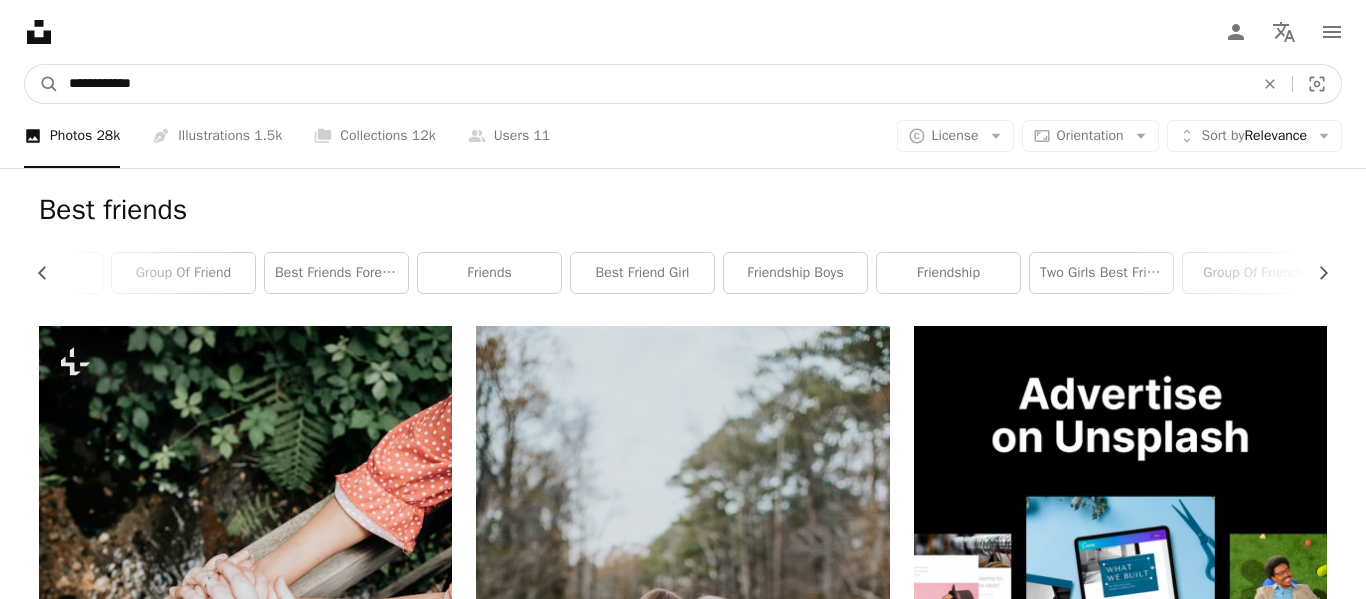 click on "**********" at bounding box center [653, 84] 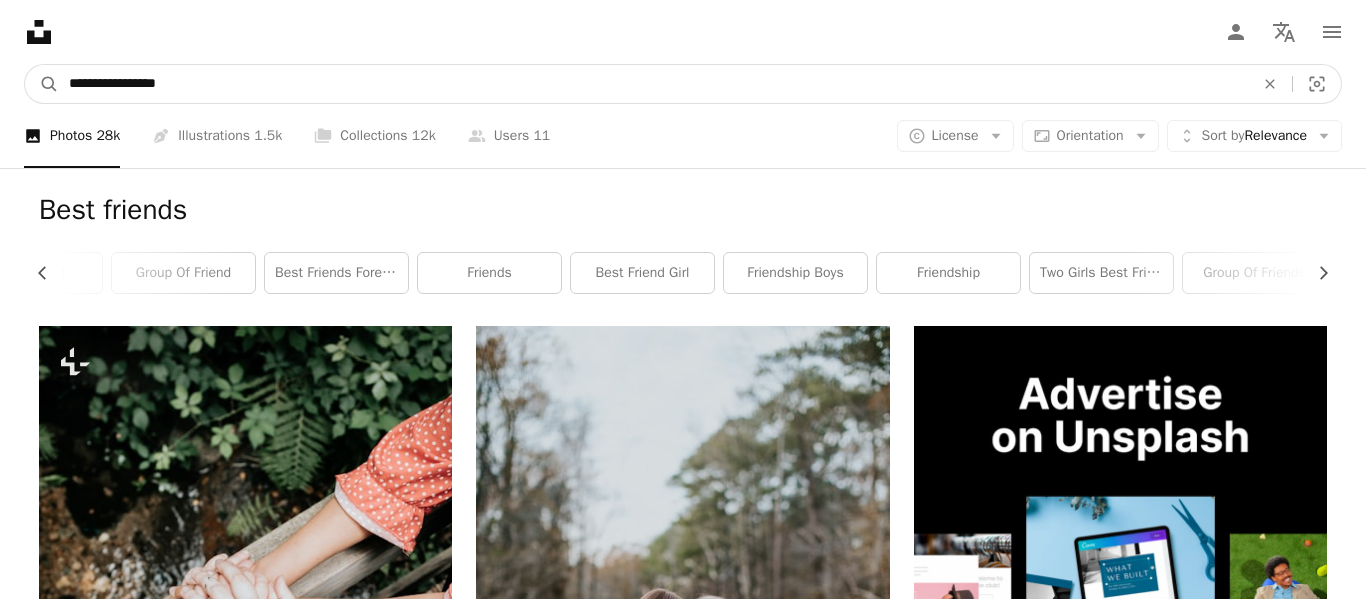type on "**********" 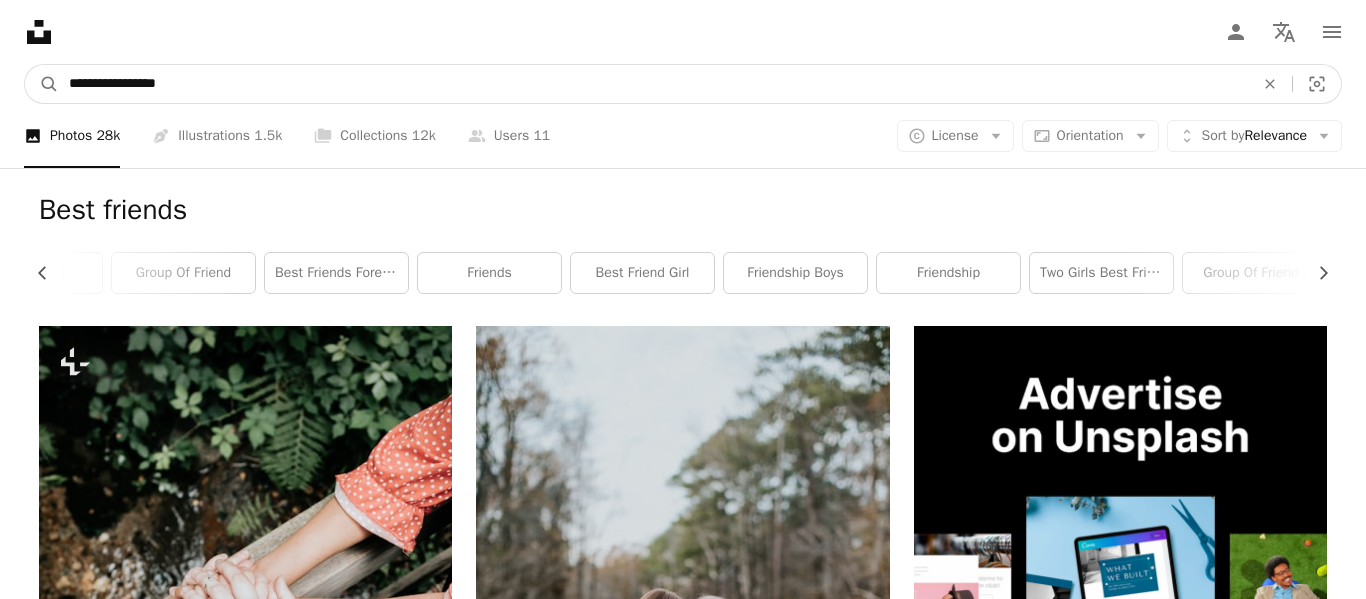 click on "A magnifying glass" at bounding box center [42, 84] 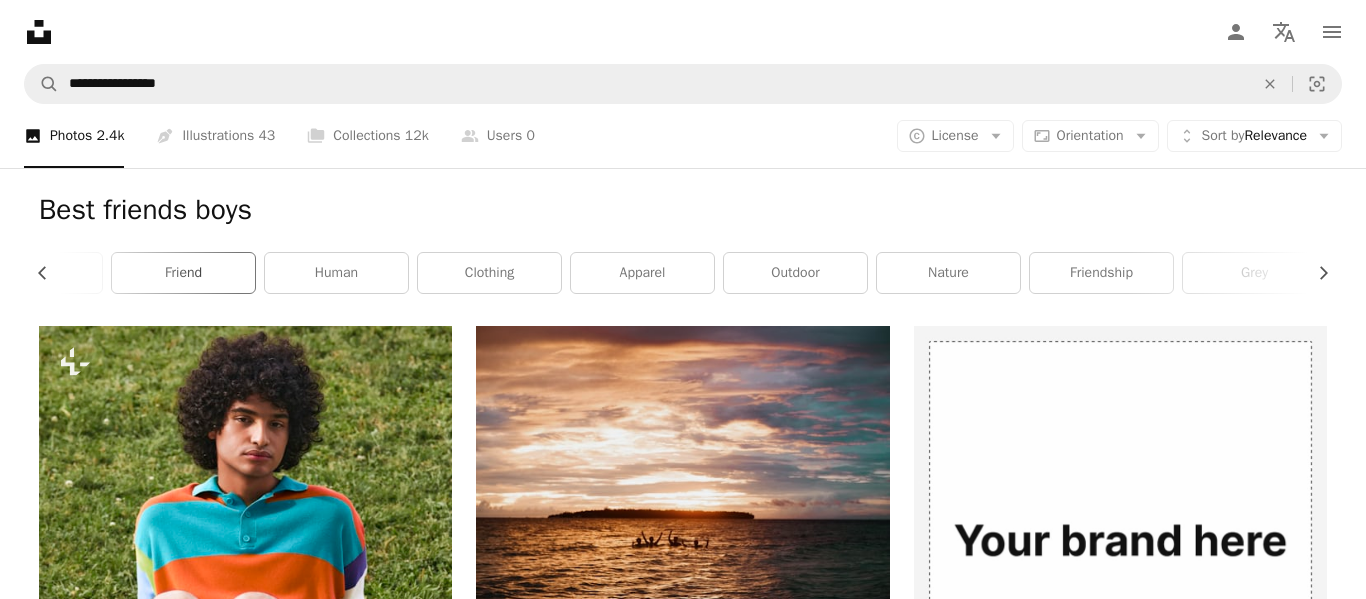 click on "friend" at bounding box center [183, 273] 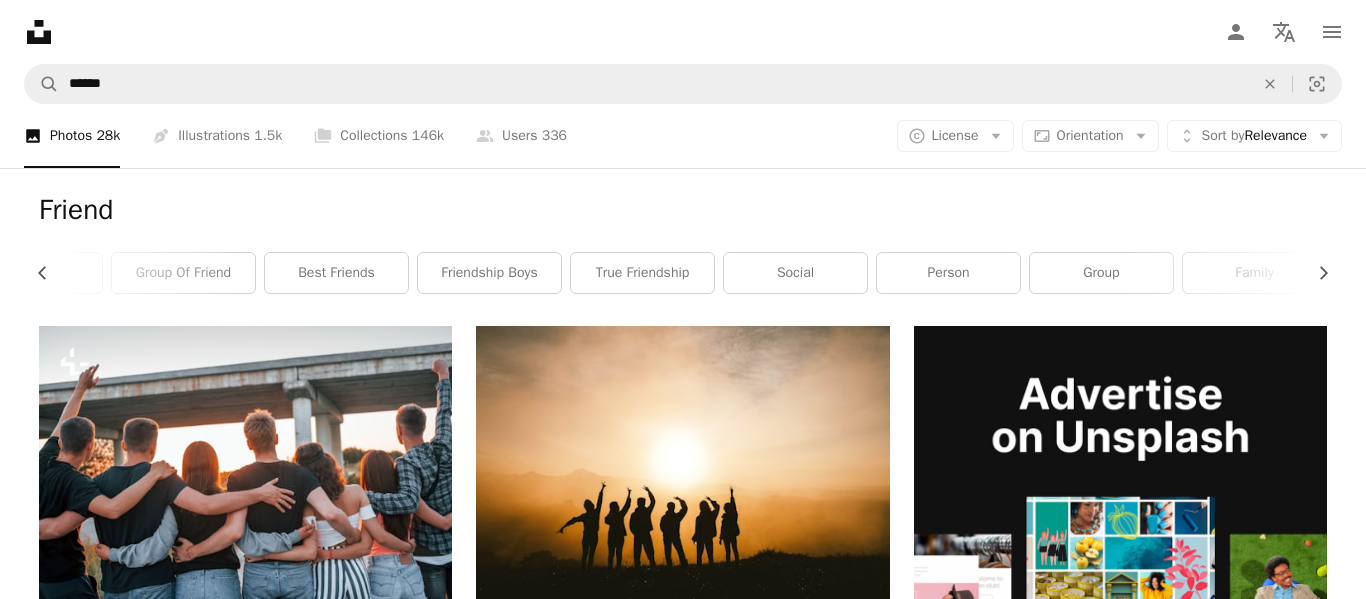 scroll, scrollTop: 0, scrollLeft: 246, axis: horizontal 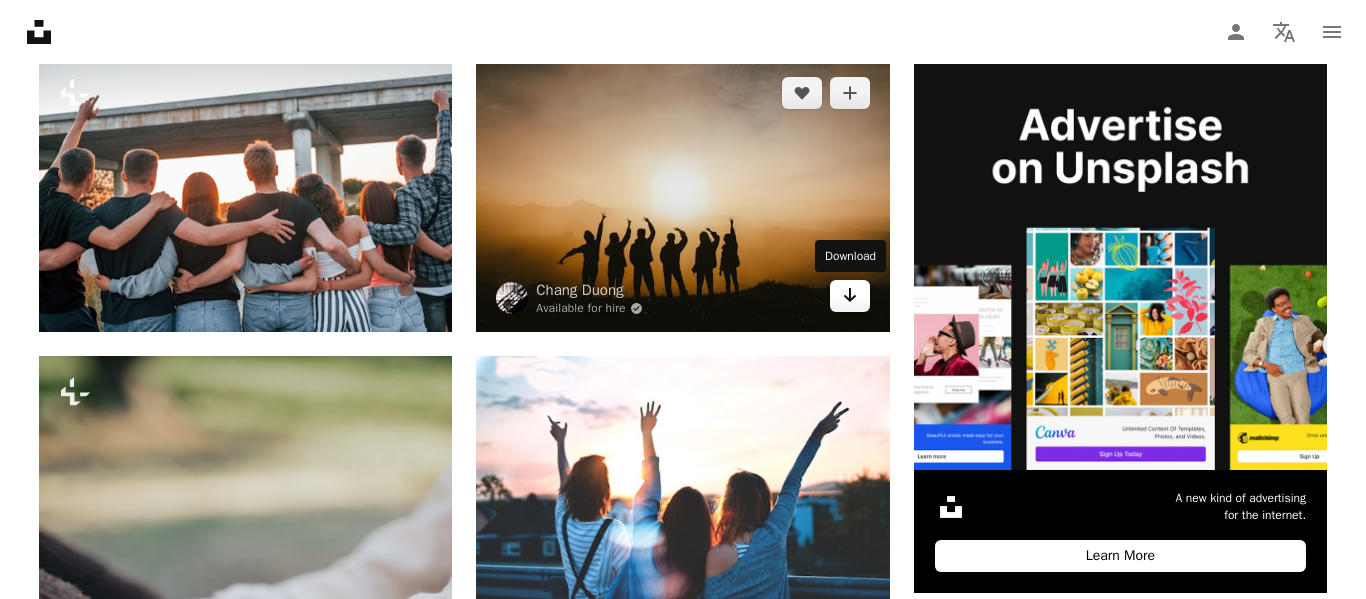 click on "Arrow pointing down" at bounding box center (850, 296) 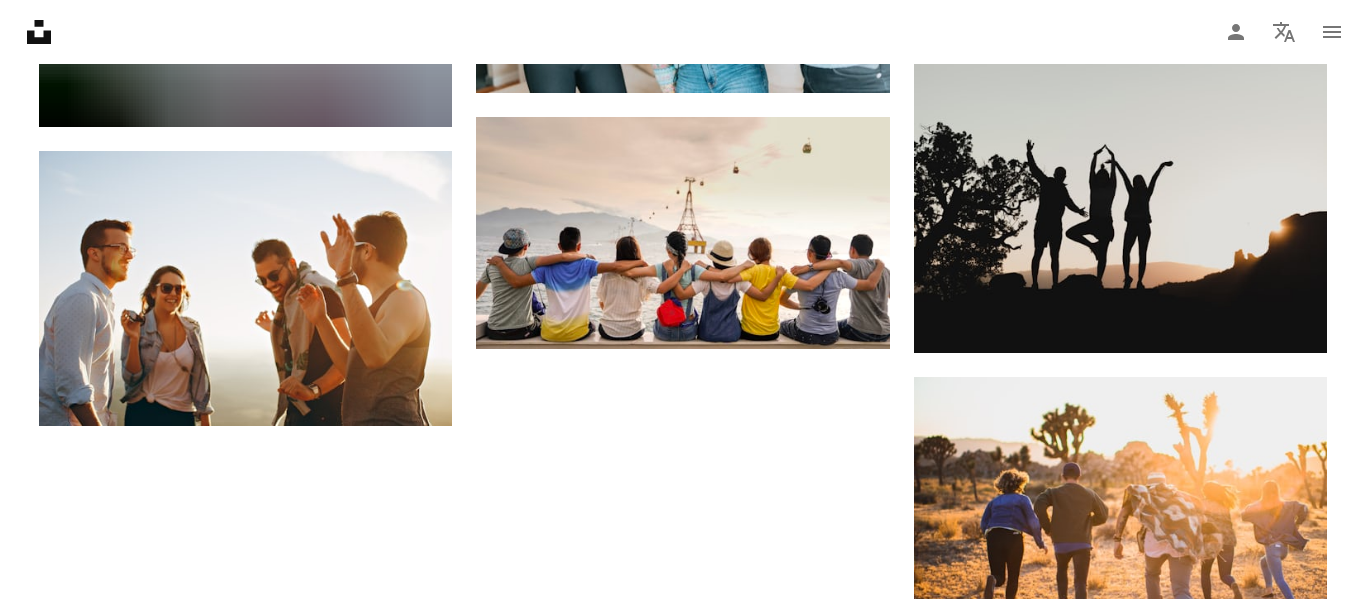 scroll, scrollTop: 2969, scrollLeft: 0, axis: vertical 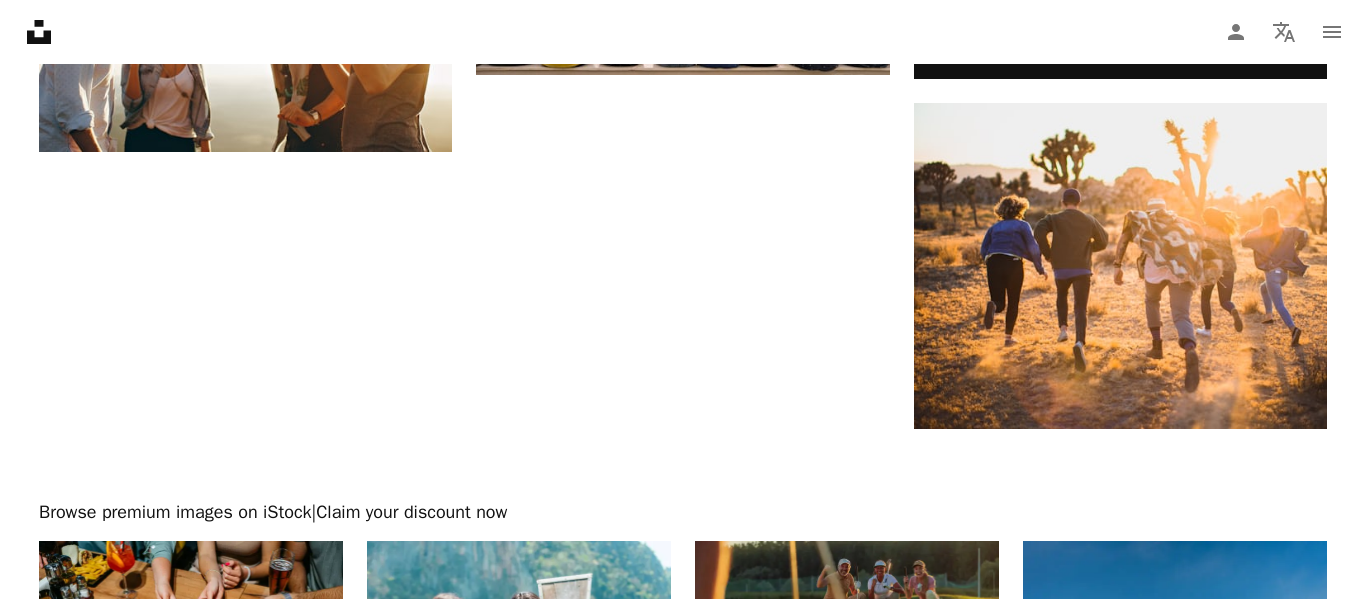 click on "Load more" at bounding box center [683, 1083] 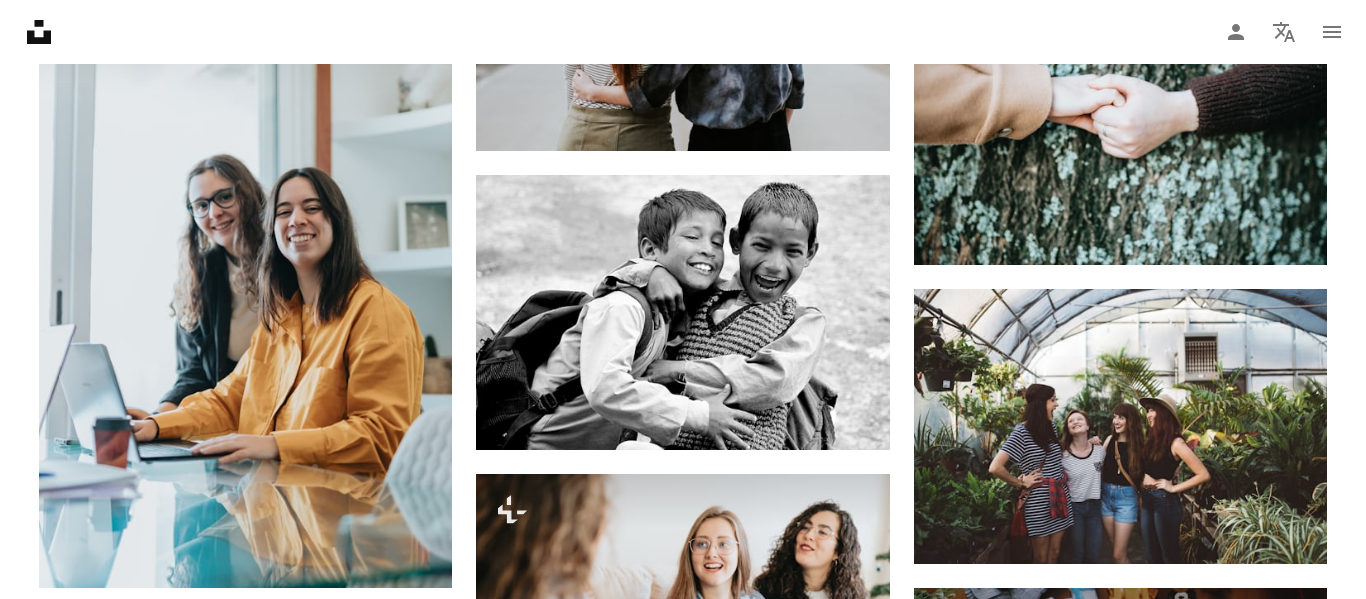 scroll, scrollTop: 3400, scrollLeft: 0, axis: vertical 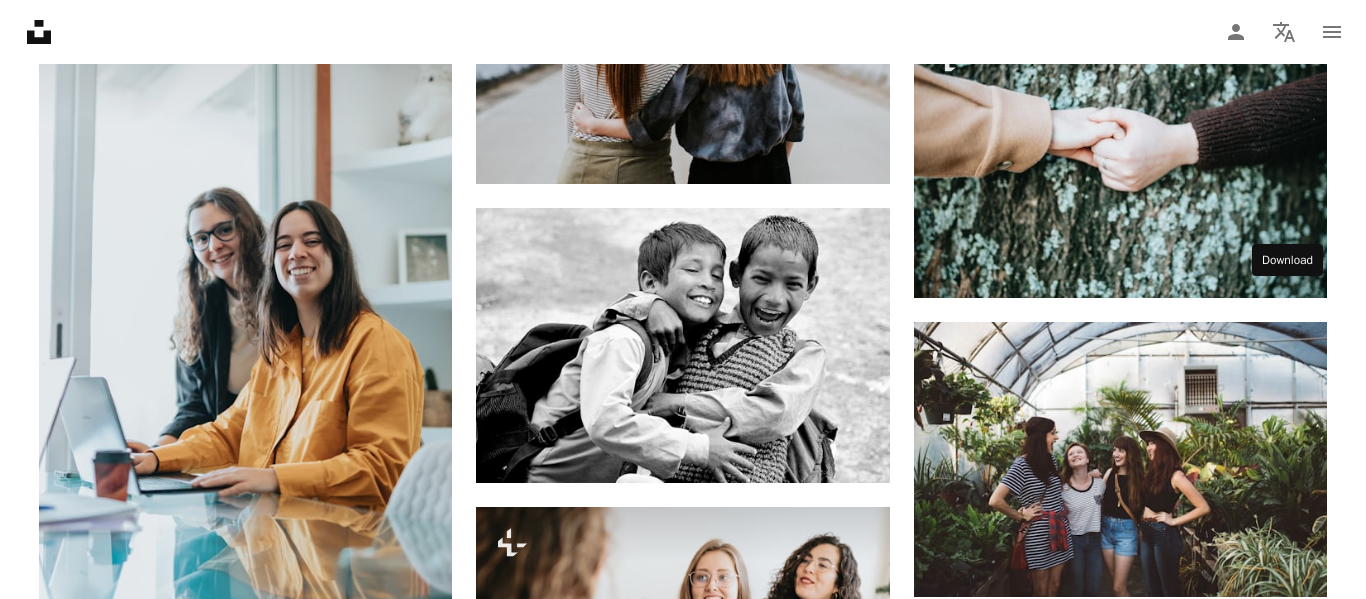 click on "Arrow pointing down" 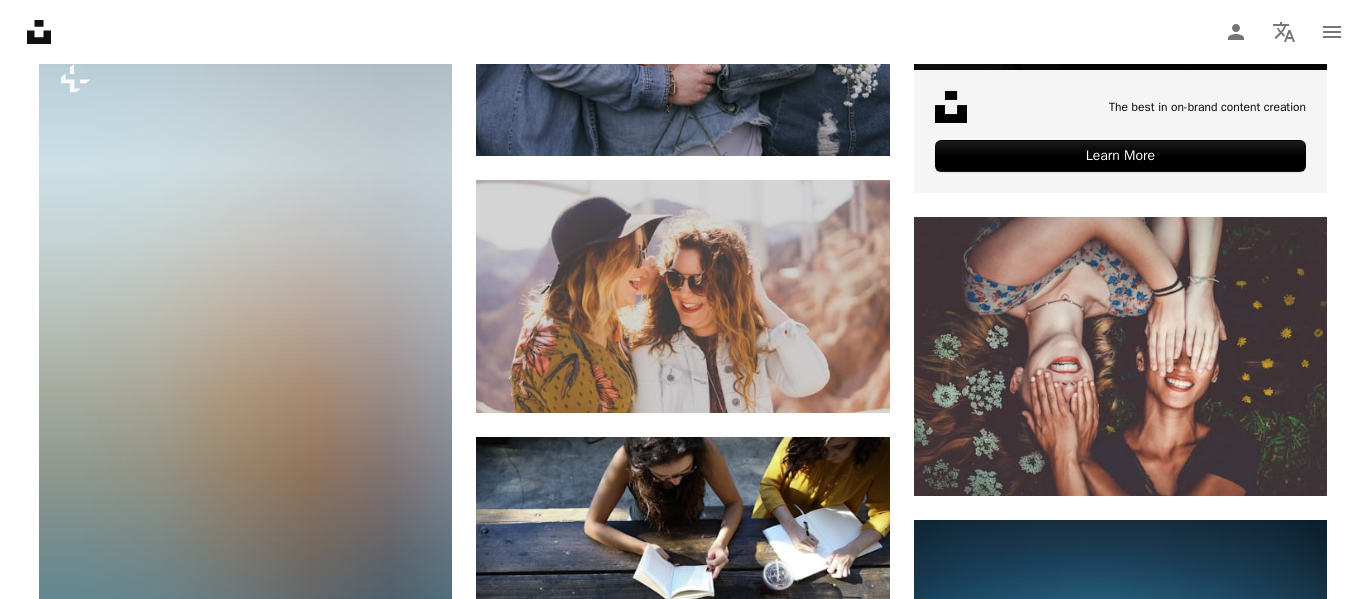 scroll, scrollTop: 0, scrollLeft: 0, axis: both 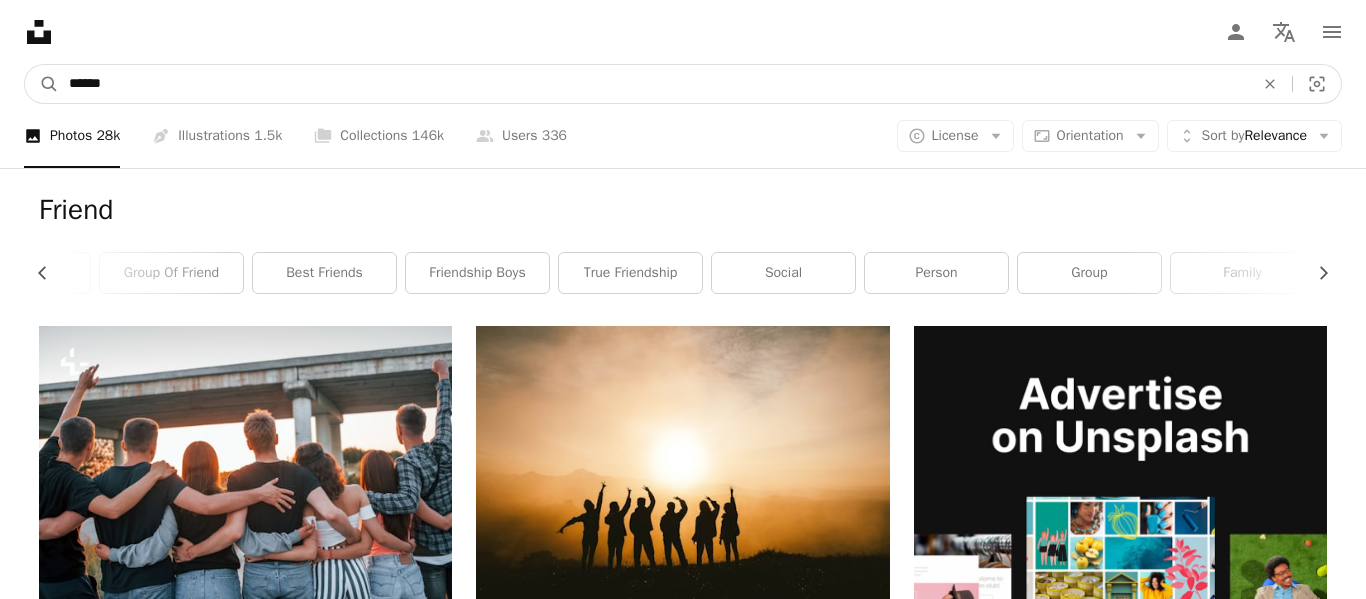 click on "******" at bounding box center [653, 84] 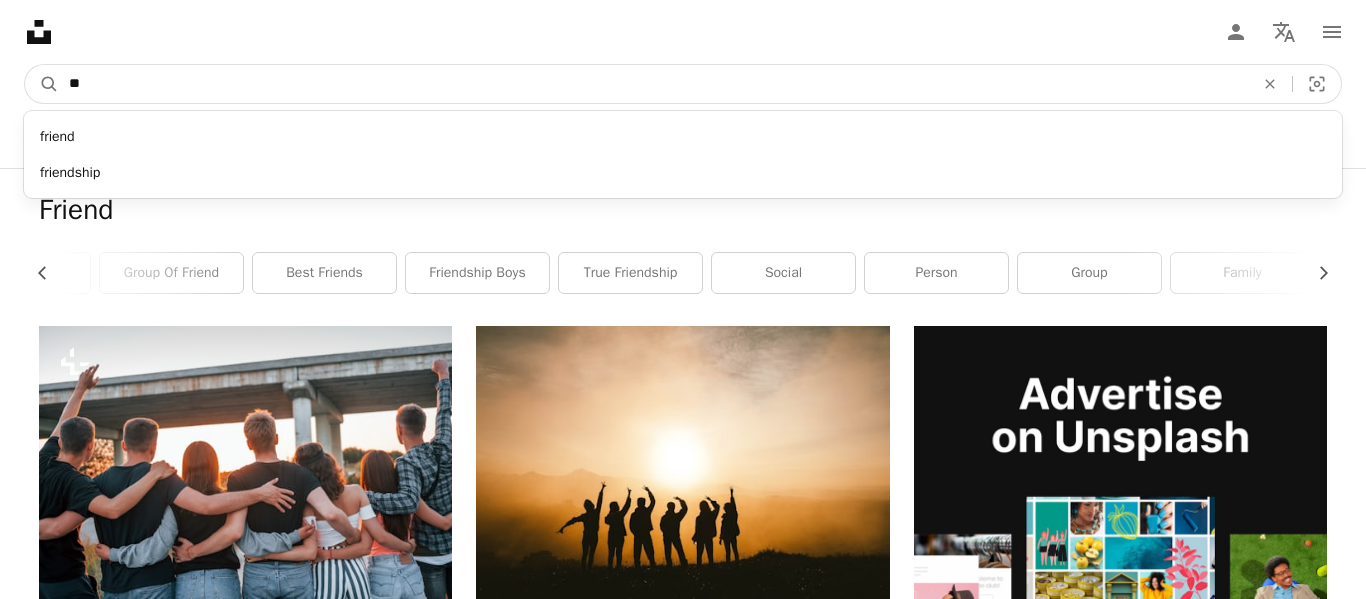 type on "*" 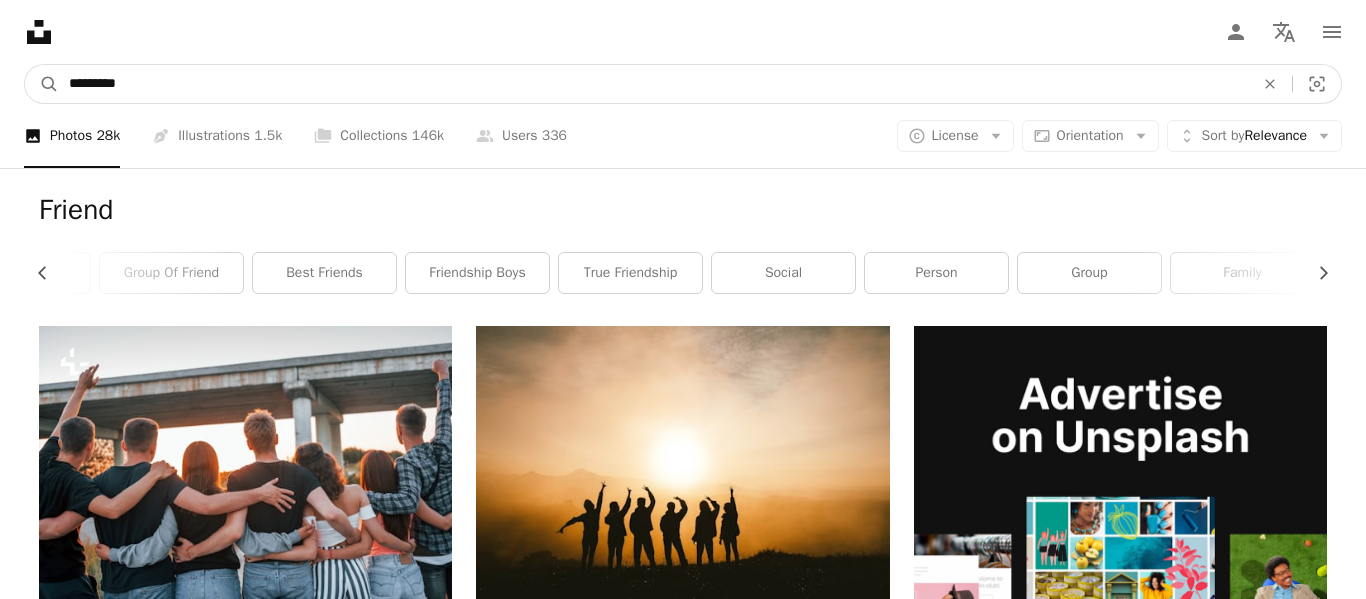 type on "*********" 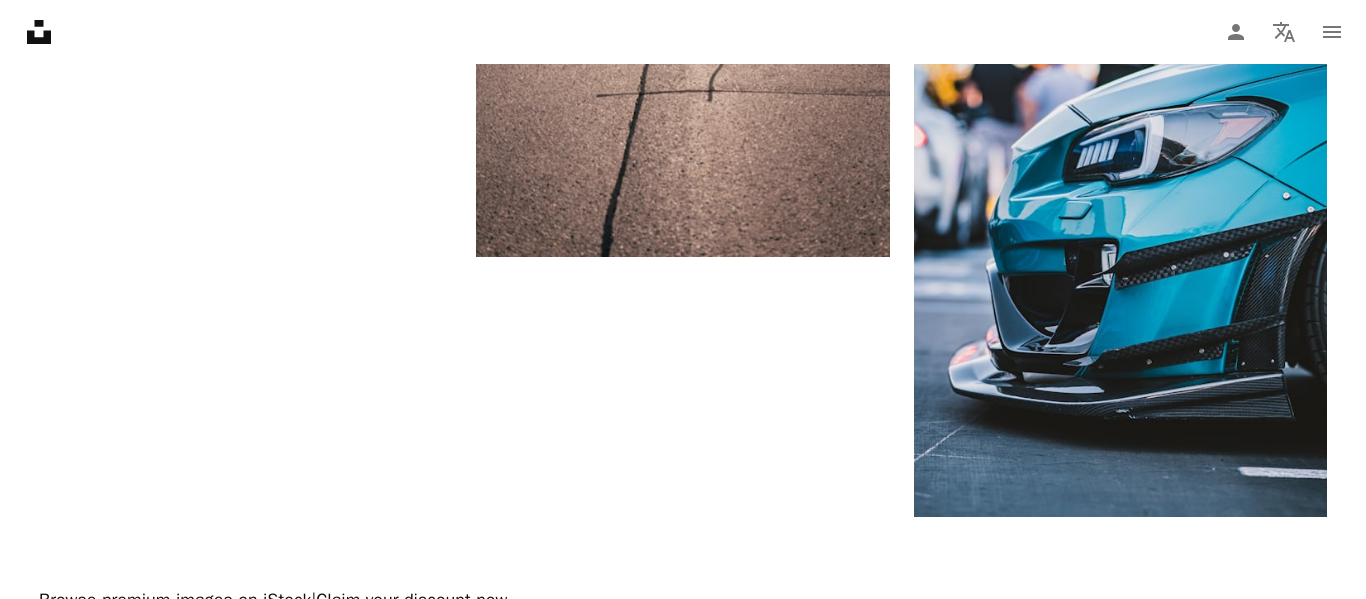 scroll, scrollTop: 3143, scrollLeft: 0, axis: vertical 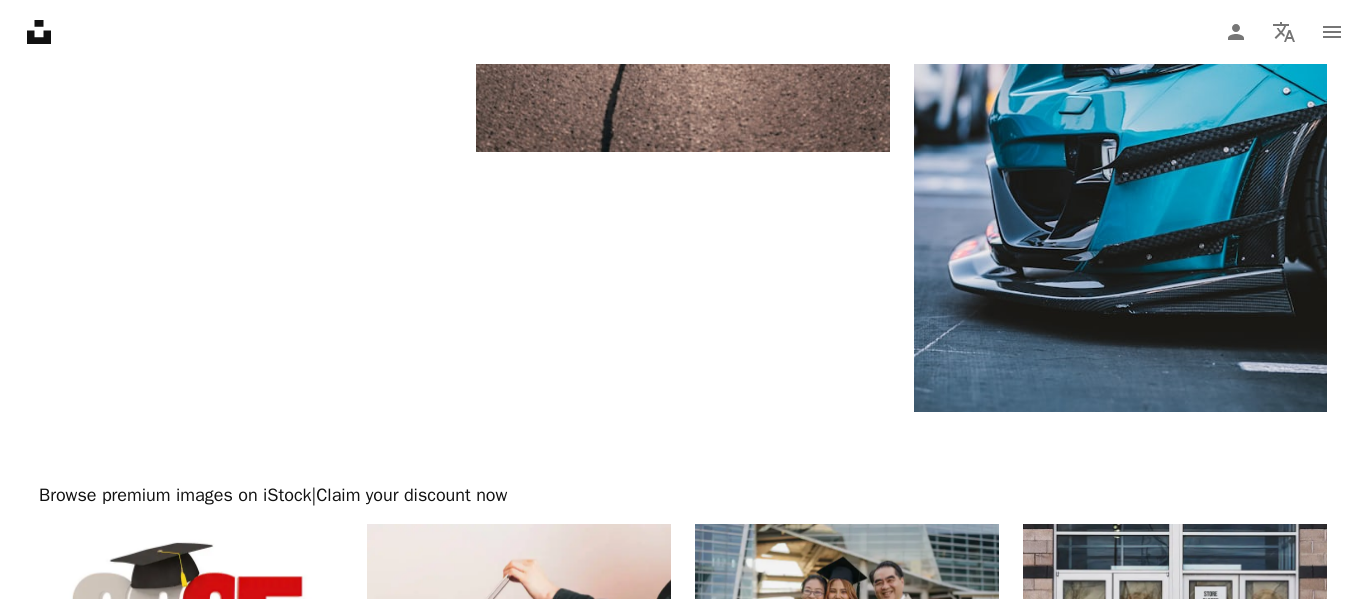 click on "Load more" at bounding box center [683, 1065] 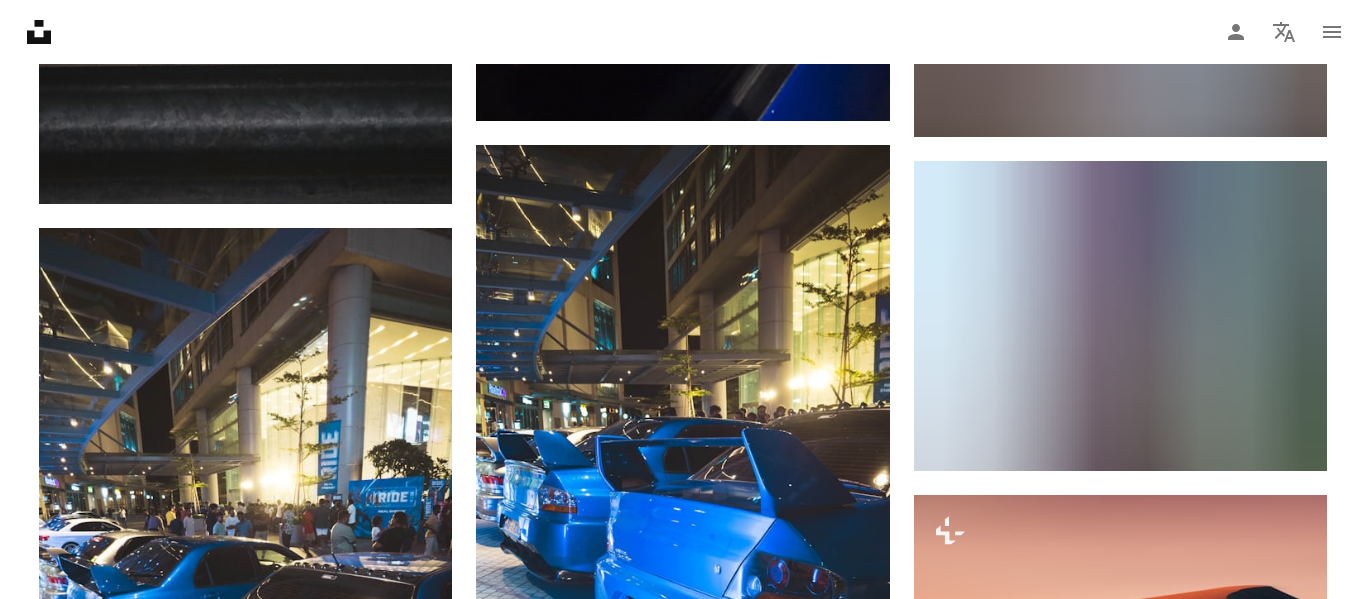 scroll, scrollTop: 14197, scrollLeft: 0, axis: vertical 